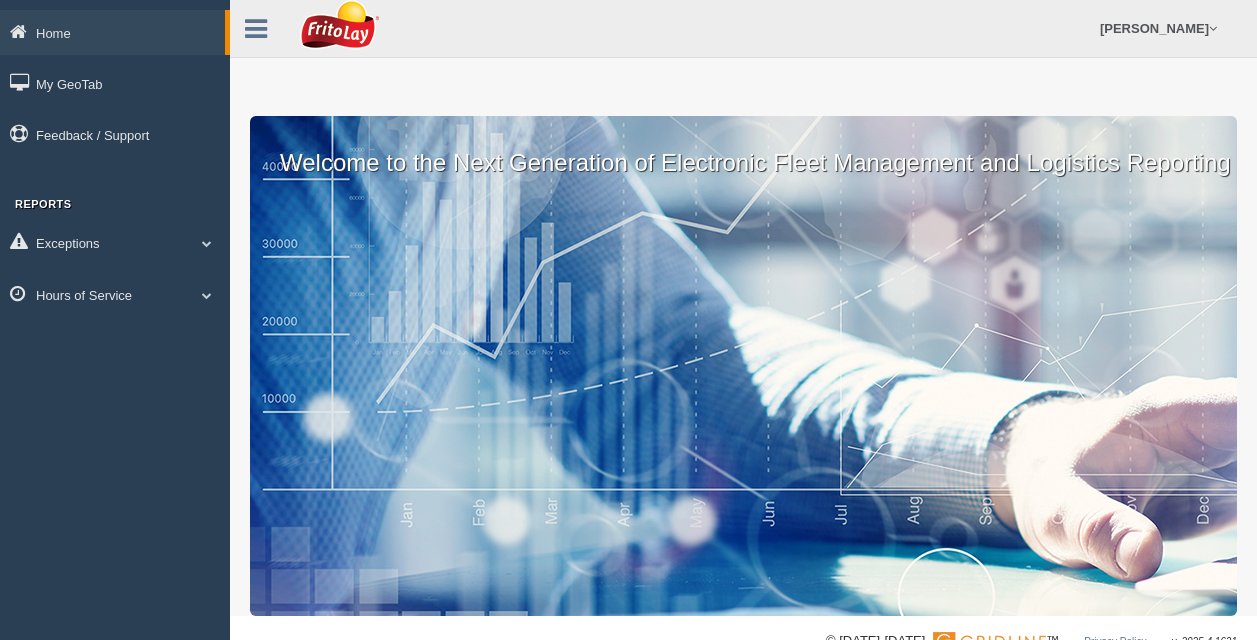scroll, scrollTop: 0, scrollLeft: 0, axis: both 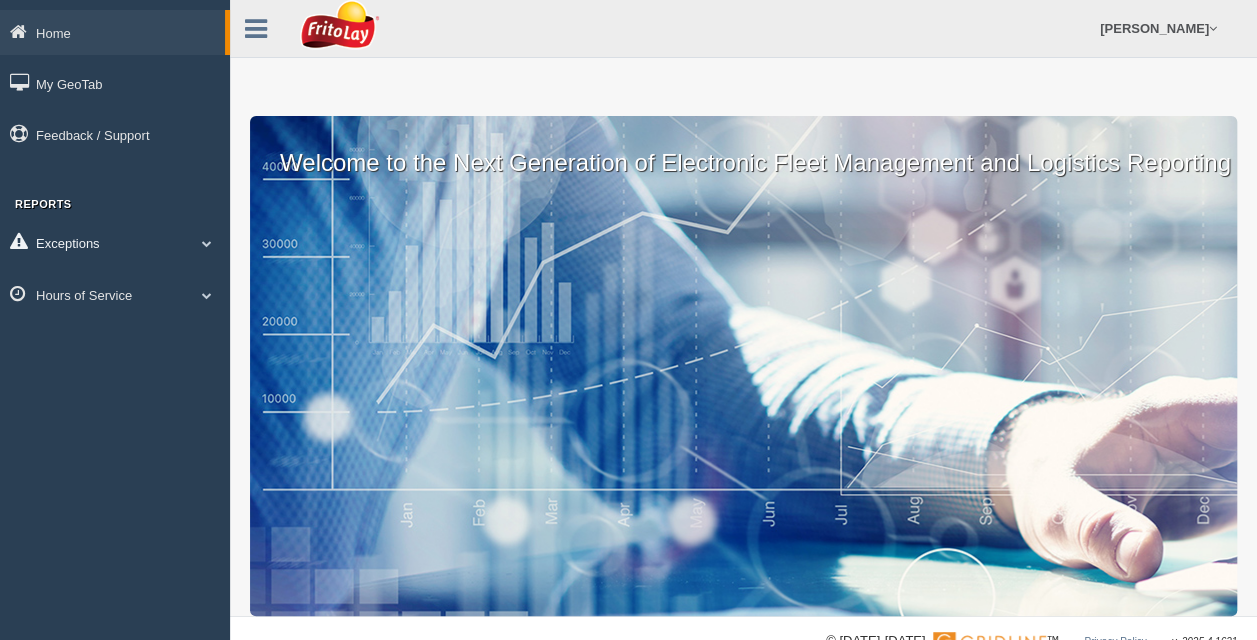 click at bounding box center [207, 243] 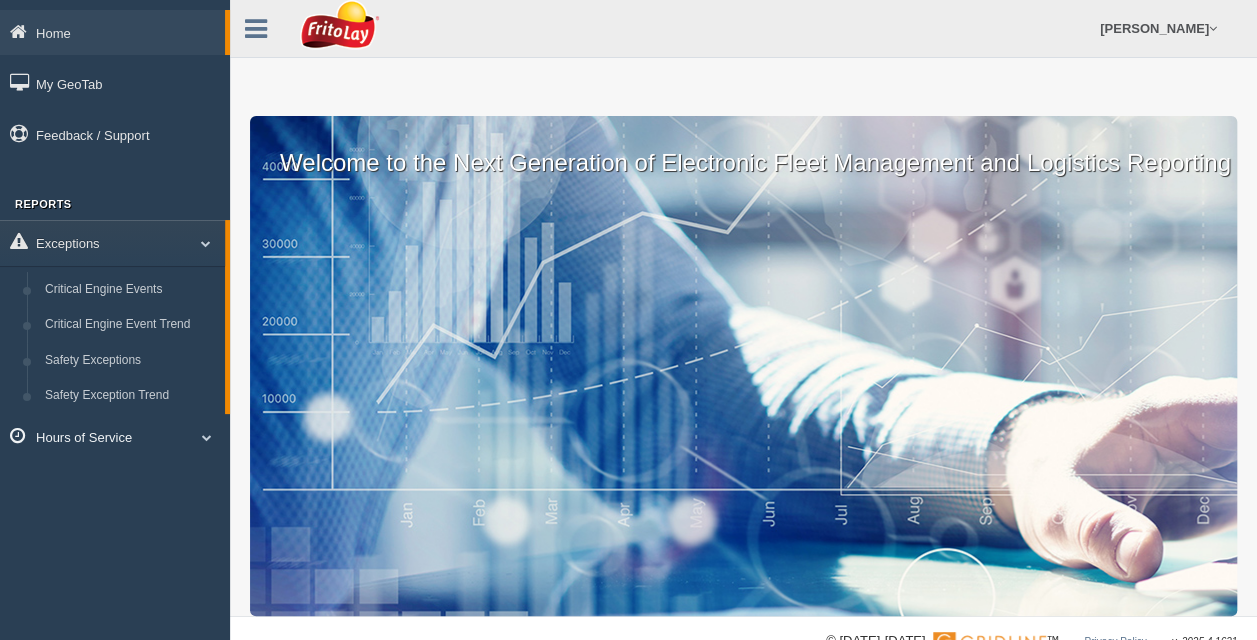click at bounding box center [207, 437] 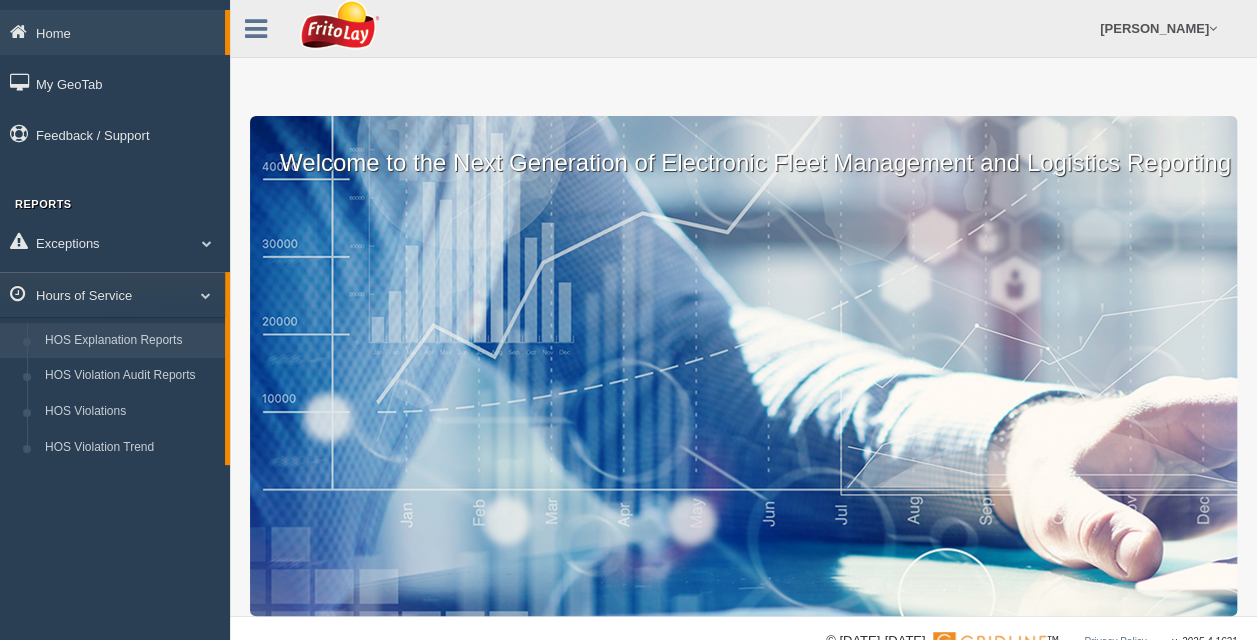 click on "HOS Explanation Reports" at bounding box center [130, 341] 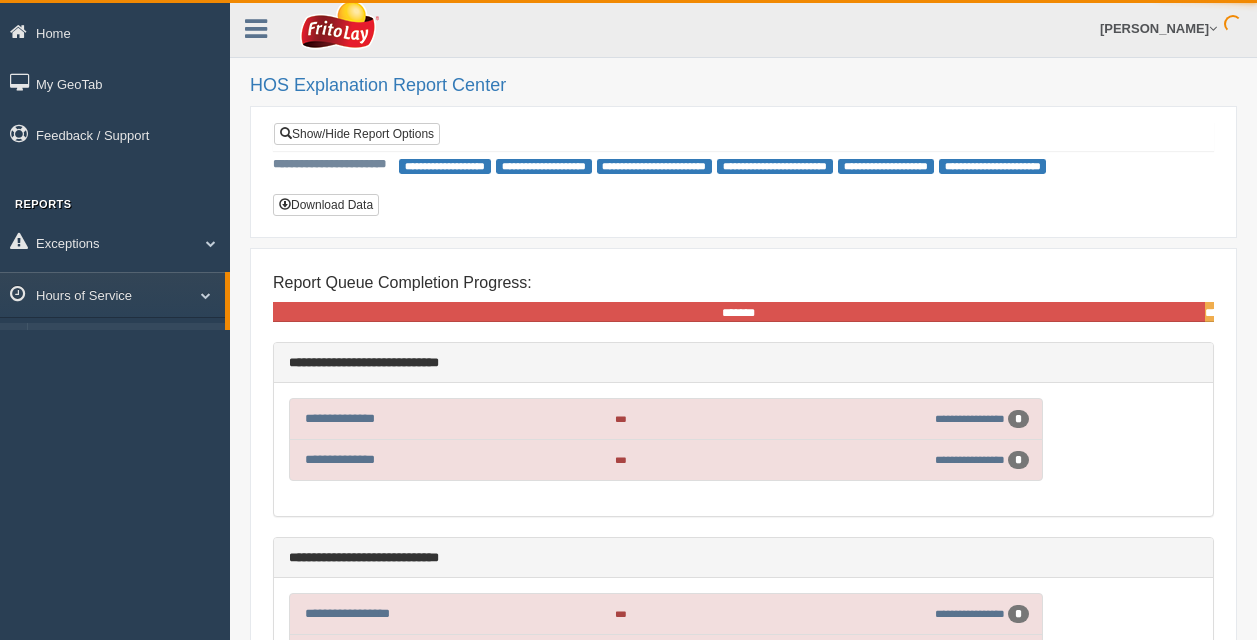 scroll, scrollTop: 0, scrollLeft: 0, axis: both 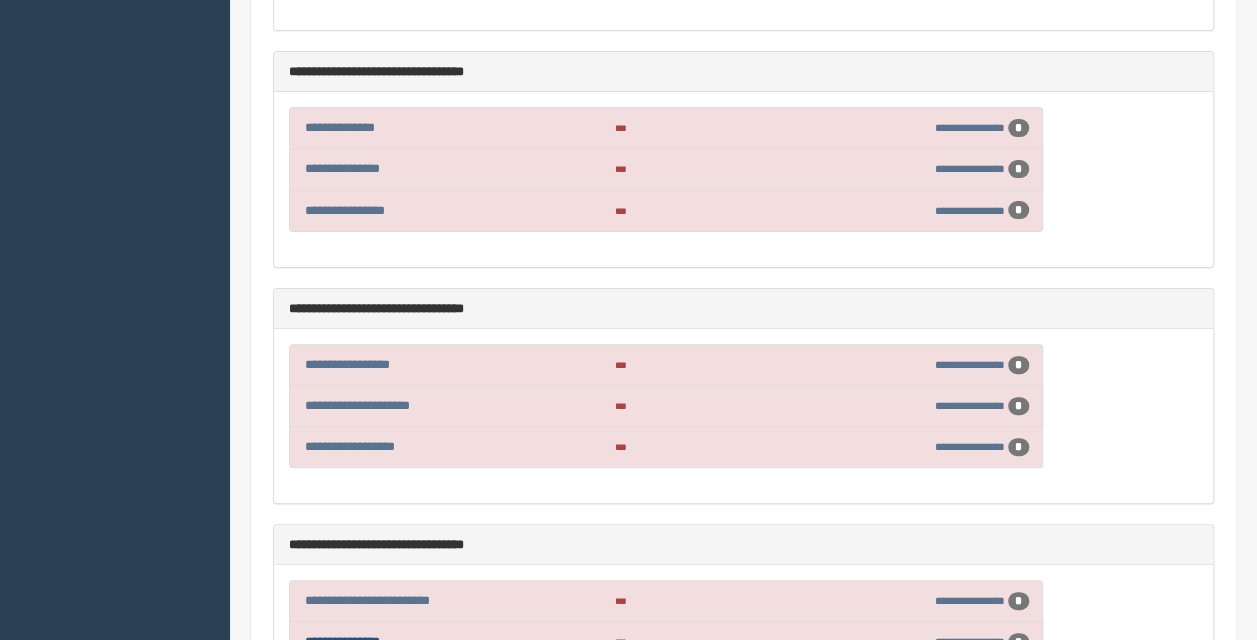 click on "**********" at bounding box center [342, 641] 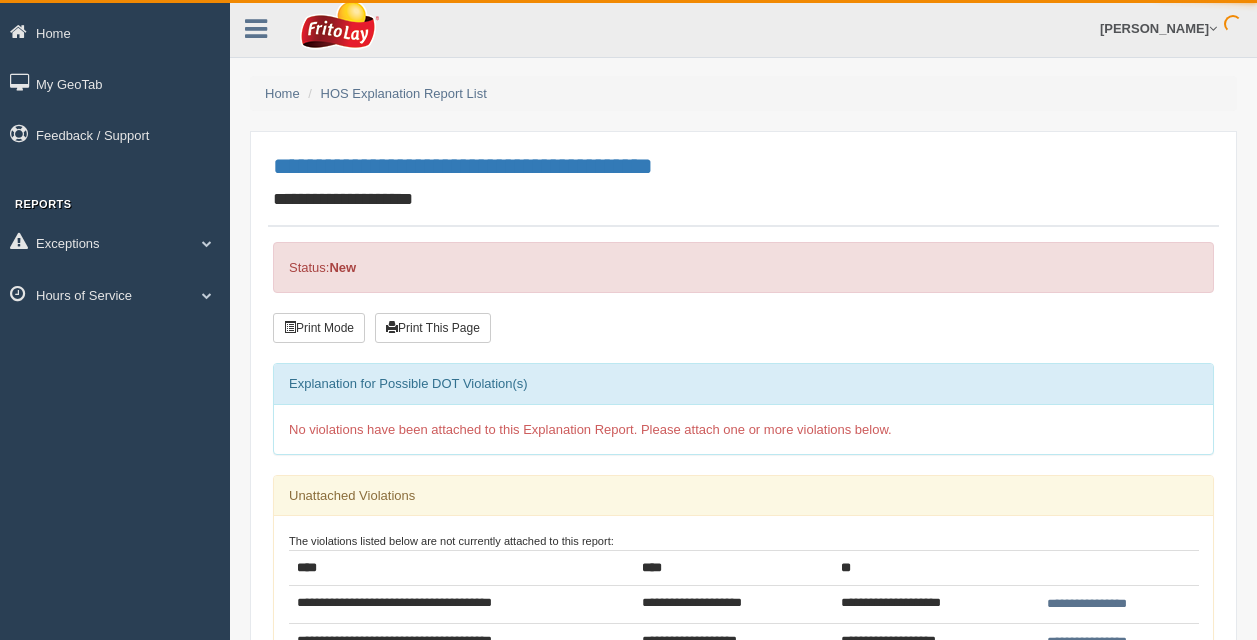 scroll, scrollTop: 0, scrollLeft: 0, axis: both 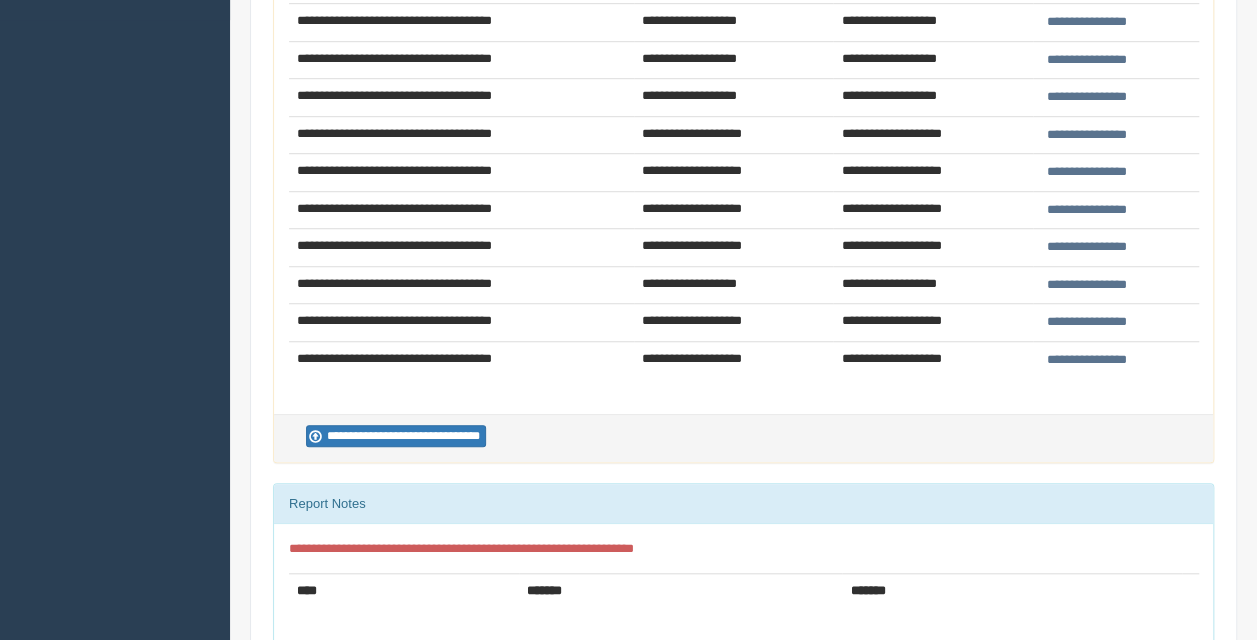 click on "**********" at bounding box center (1087, 360) 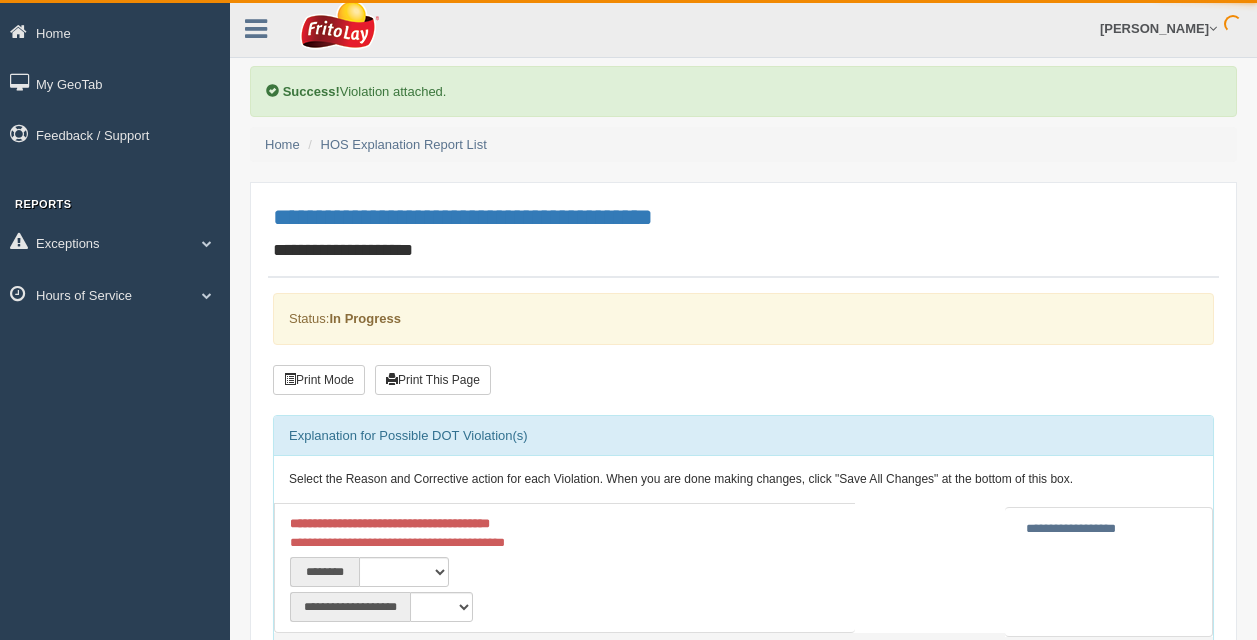 scroll, scrollTop: 0, scrollLeft: 0, axis: both 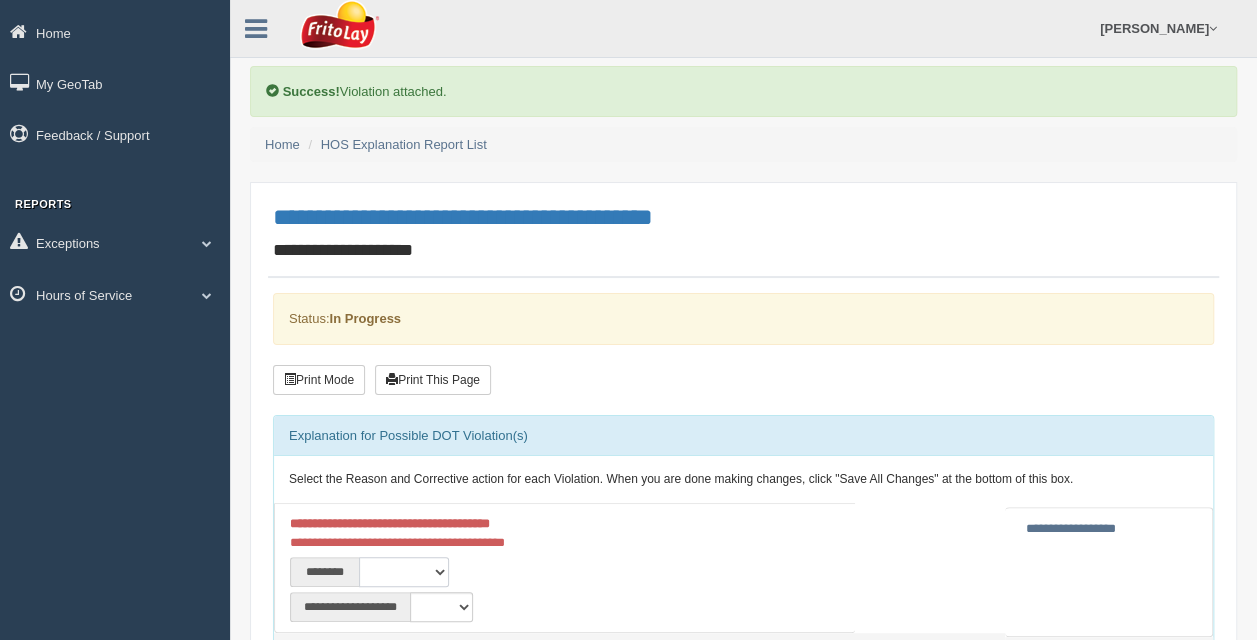click on "**********" at bounding box center [404, 572] 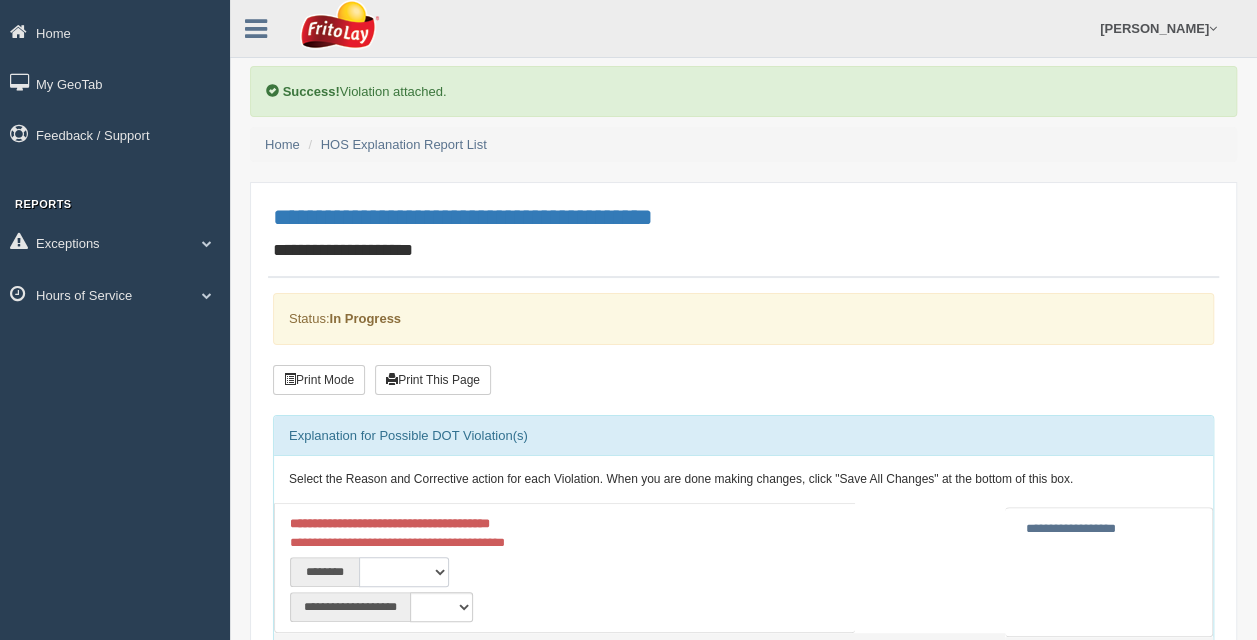 select on "****" 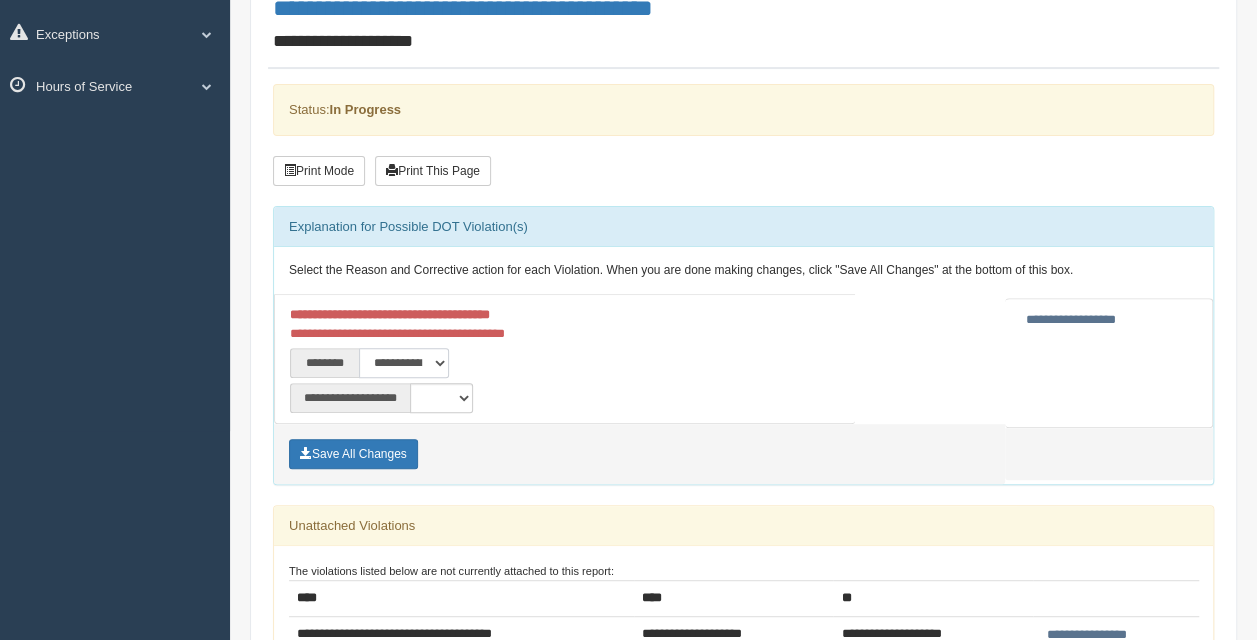 scroll, scrollTop: 218, scrollLeft: 0, axis: vertical 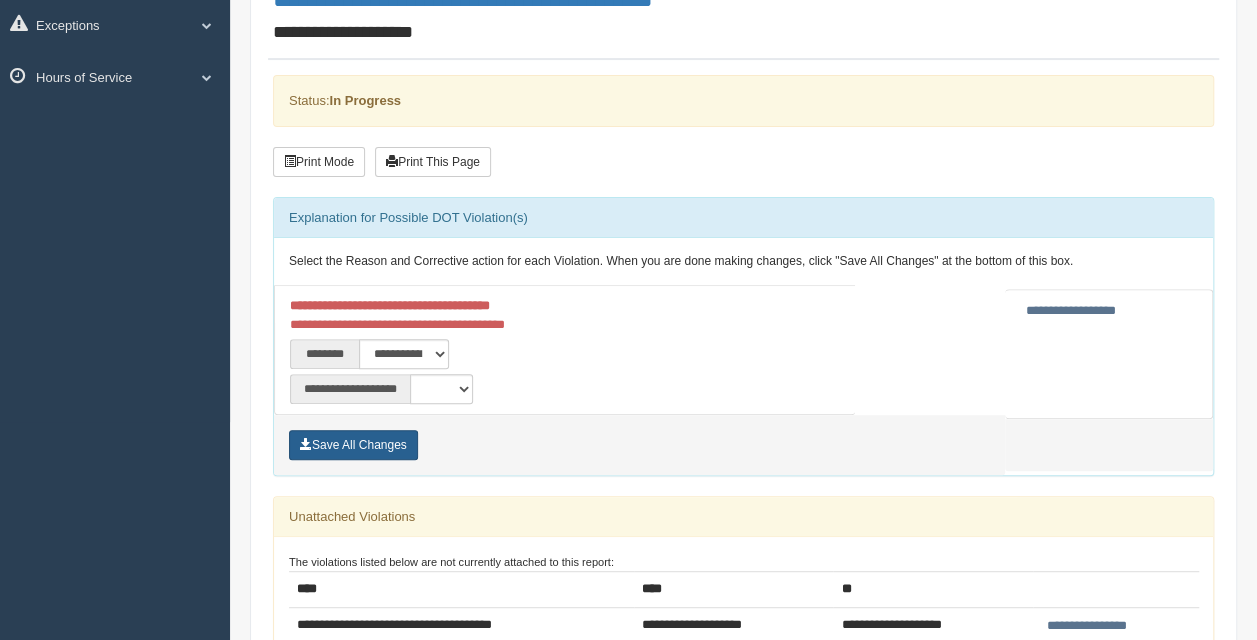 click on "Save All Changes" at bounding box center (353, 445) 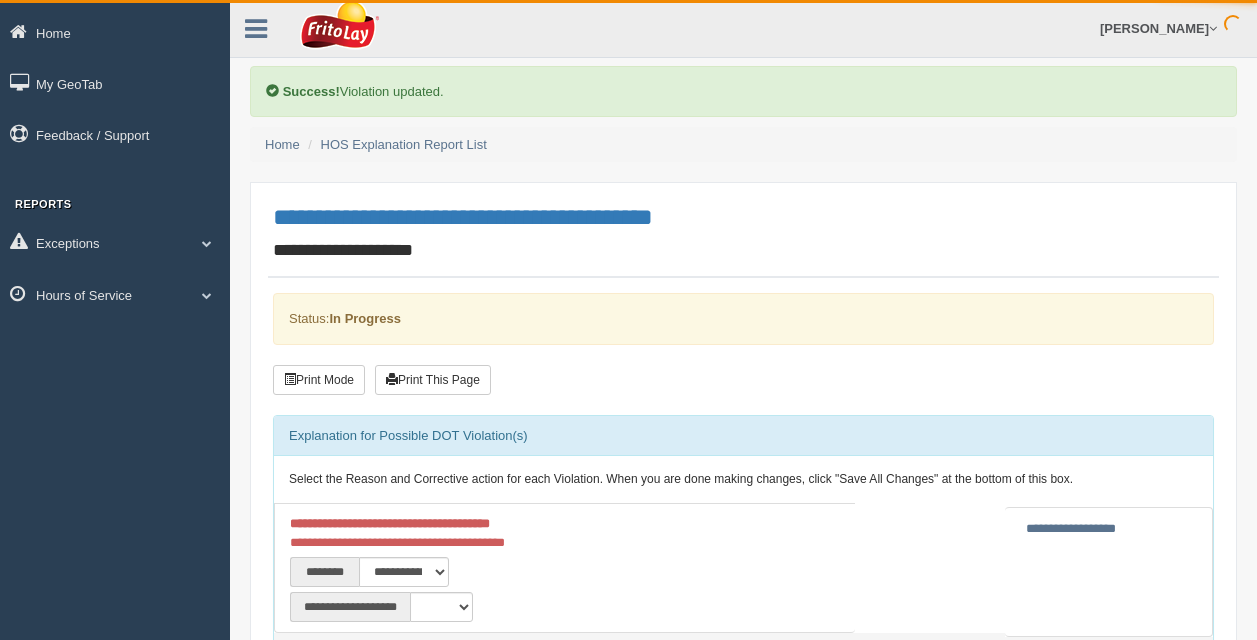 scroll, scrollTop: 0, scrollLeft: 0, axis: both 